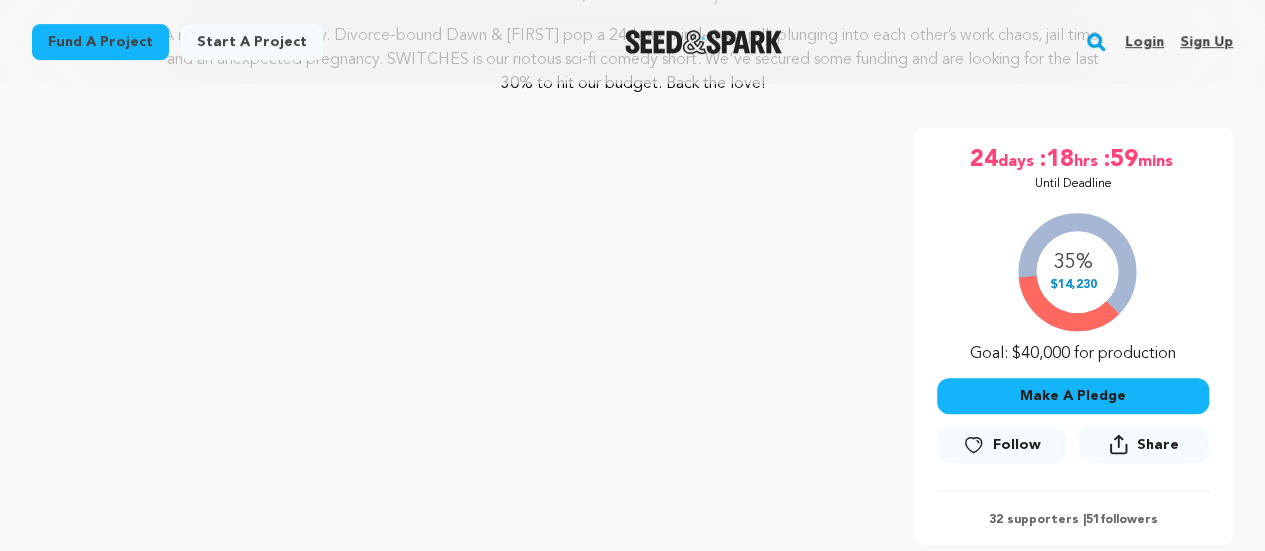 scroll, scrollTop: 240, scrollLeft: 0, axis: vertical 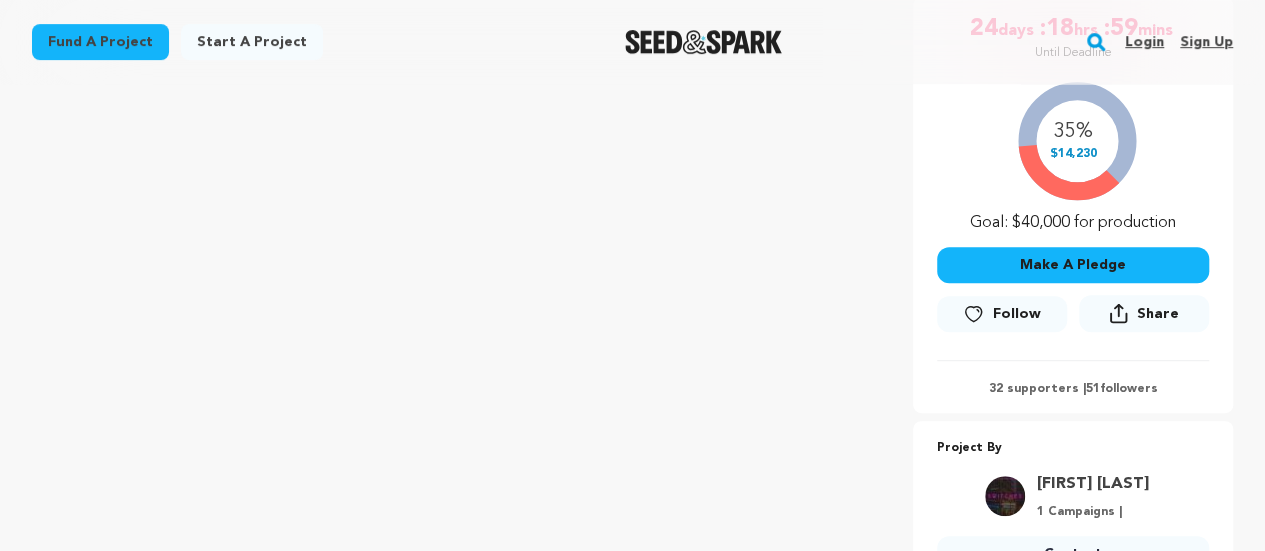 click on "Make A Pledge" at bounding box center [1073, 265] 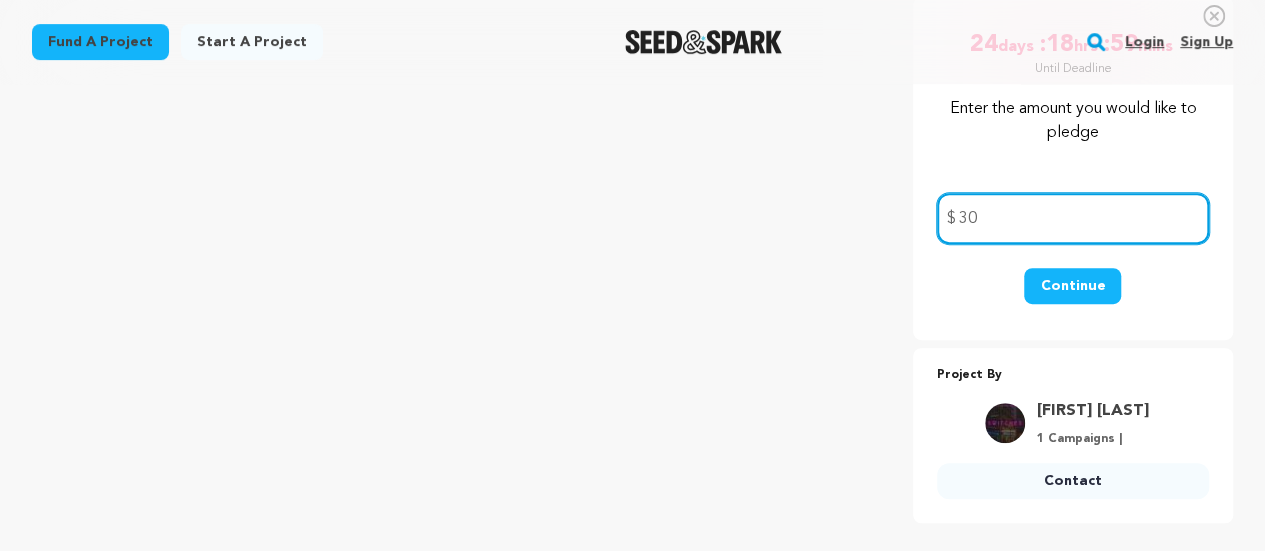 type on "30" 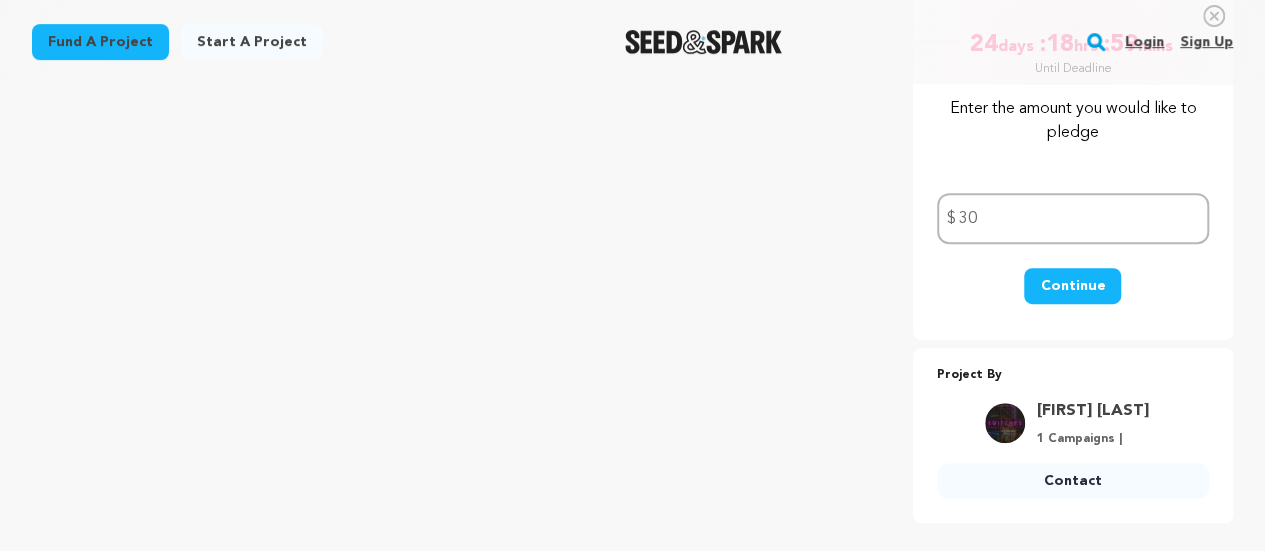 click on "Continue" at bounding box center [1073, 296] 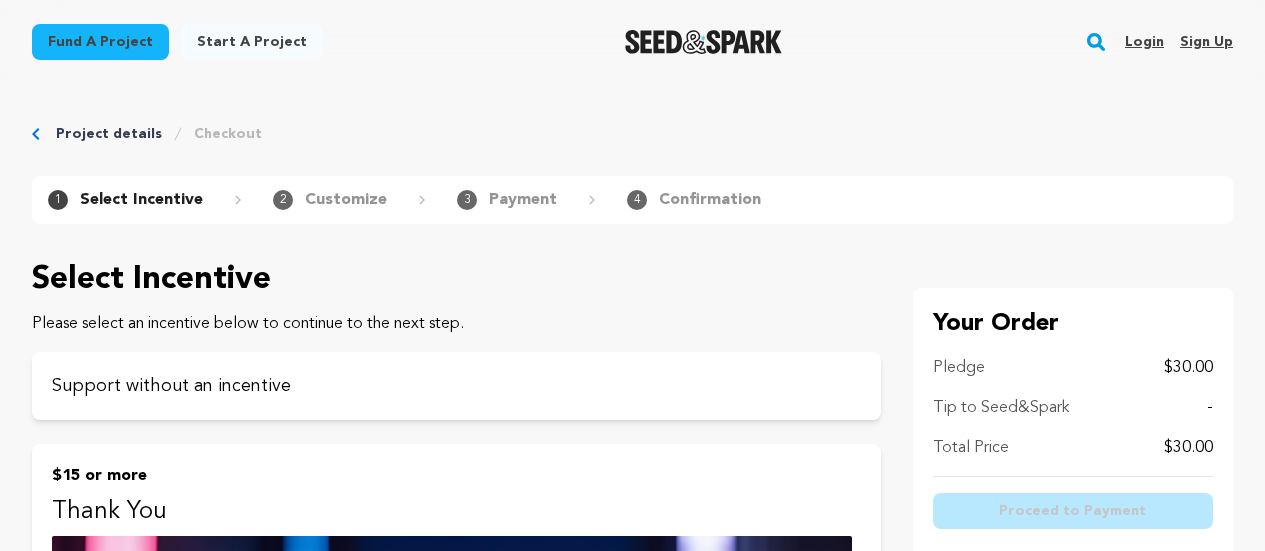 scroll, scrollTop: 0, scrollLeft: 0, axis: both 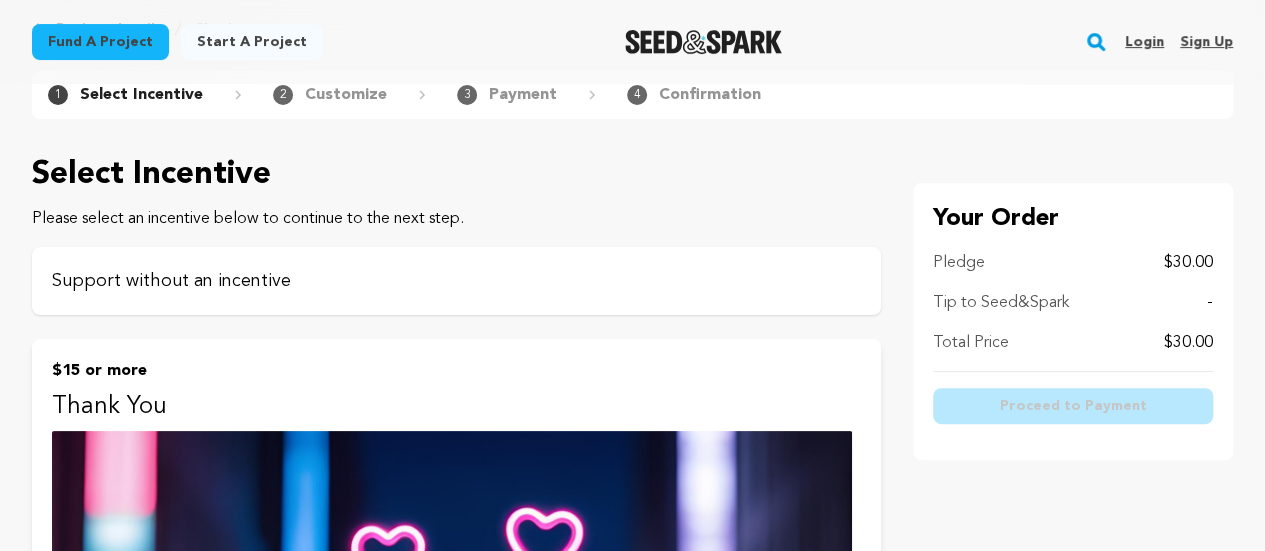 click on "Support without an incentive" at bounding box center [456, 281] 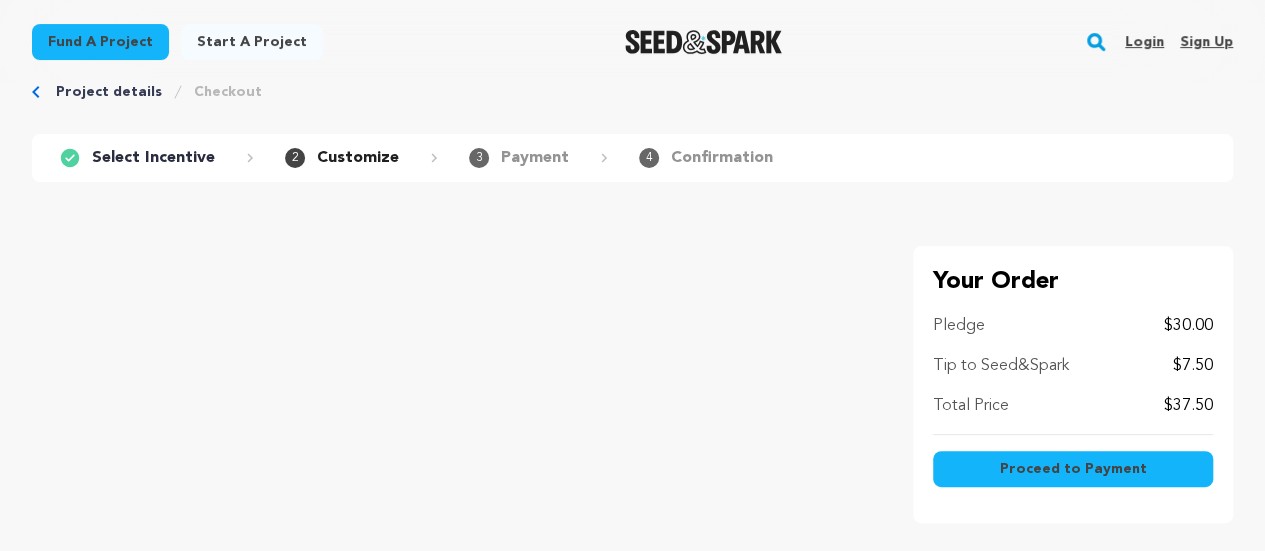 scroll, scrollTop: 0, scrollLeft: 0, axis: both 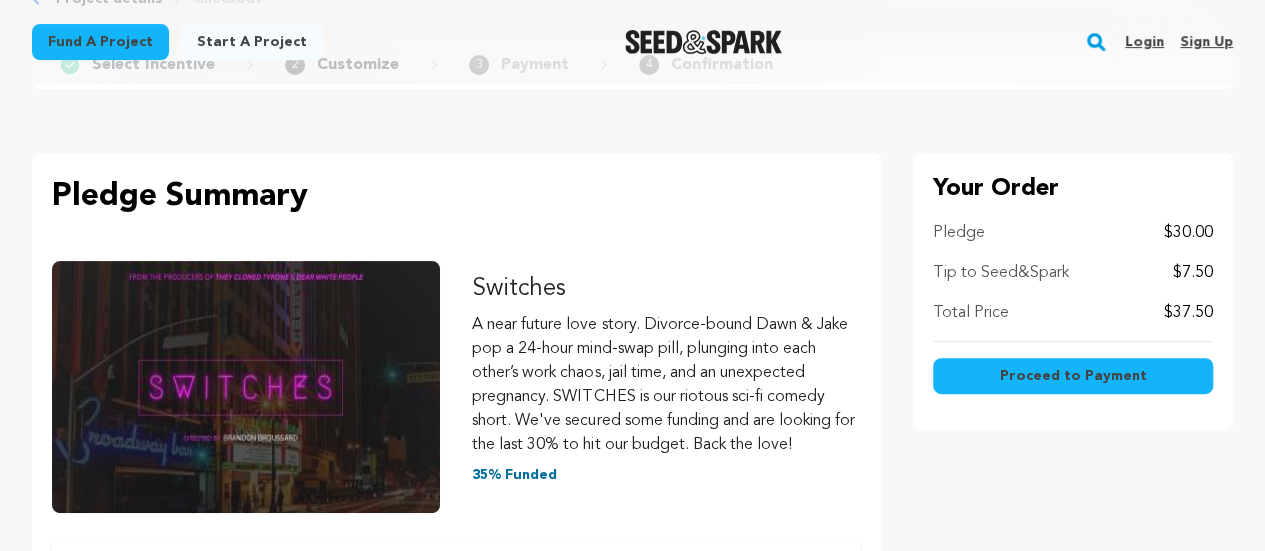 click on "Proceed to Payment" at bounding box center [1072, 376] 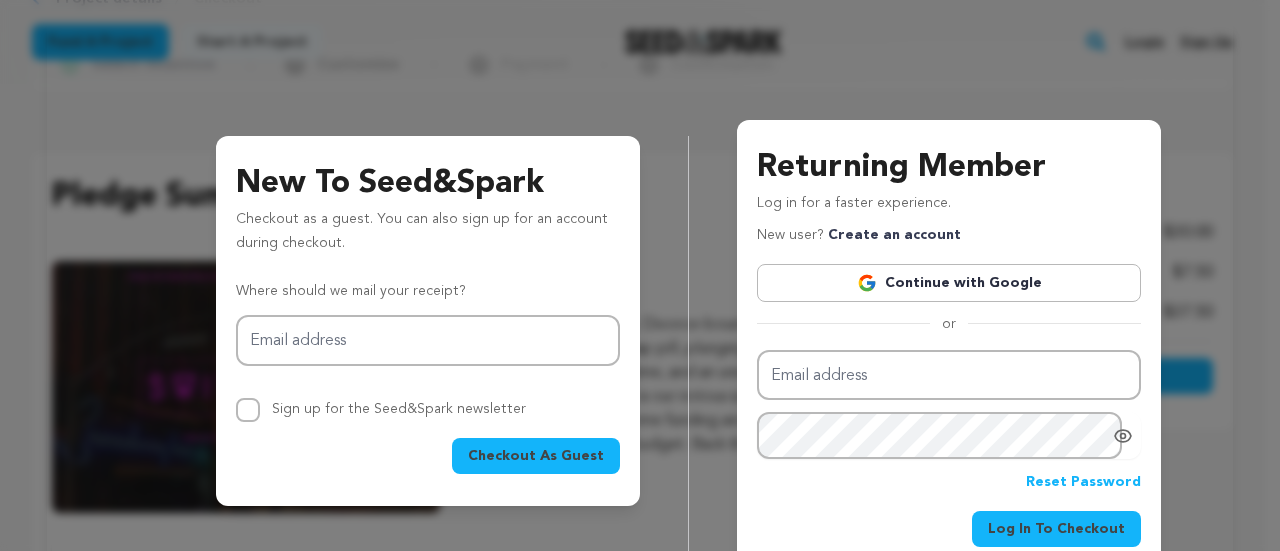 click on "New To Seed&Spark
Checkout as a guest. You can also sign up for an account during checkout.
Where should we mail your receipt?
Email address
Sign up for the Seed&Spark newsletter
Checkout As Guest
Returning Member
Log in for a faster experience." at bounding box center (640, 309) 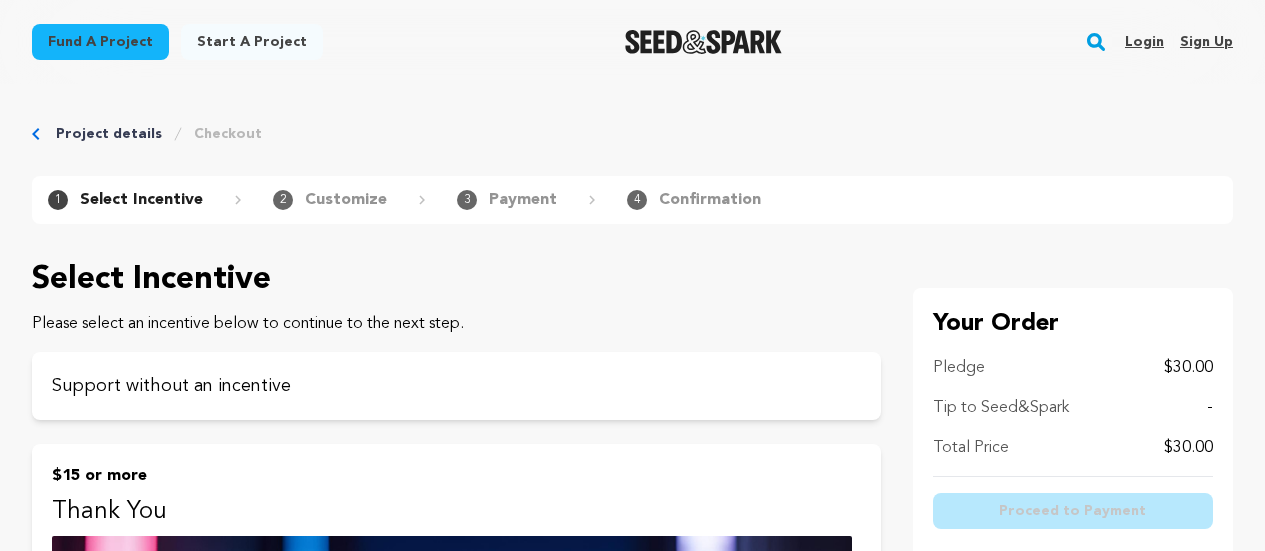 scroll, scrollTop: 105, scrollLeft: 0, axis: vertical 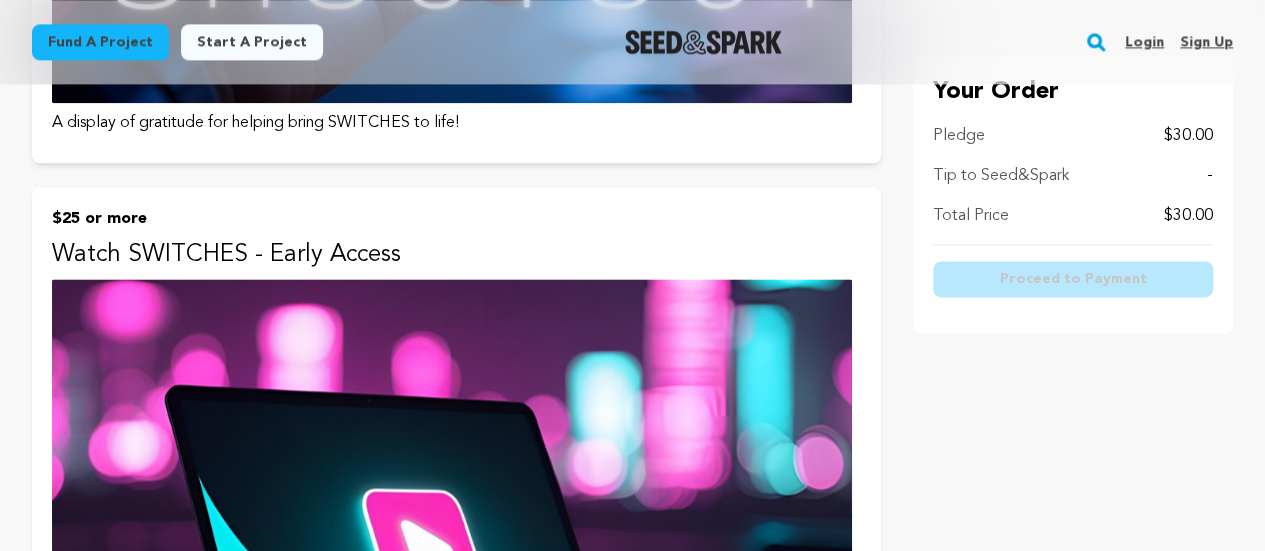 click at bounding box center (452, 679) 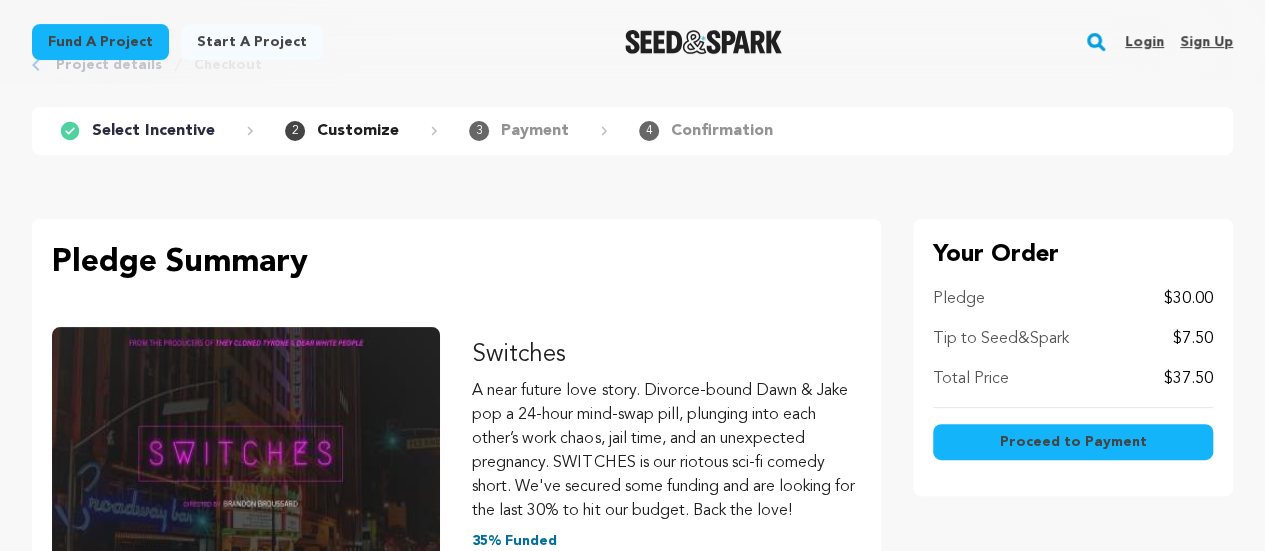 scroll, scrollTop: 0, scrollLeft: 0, axis: both 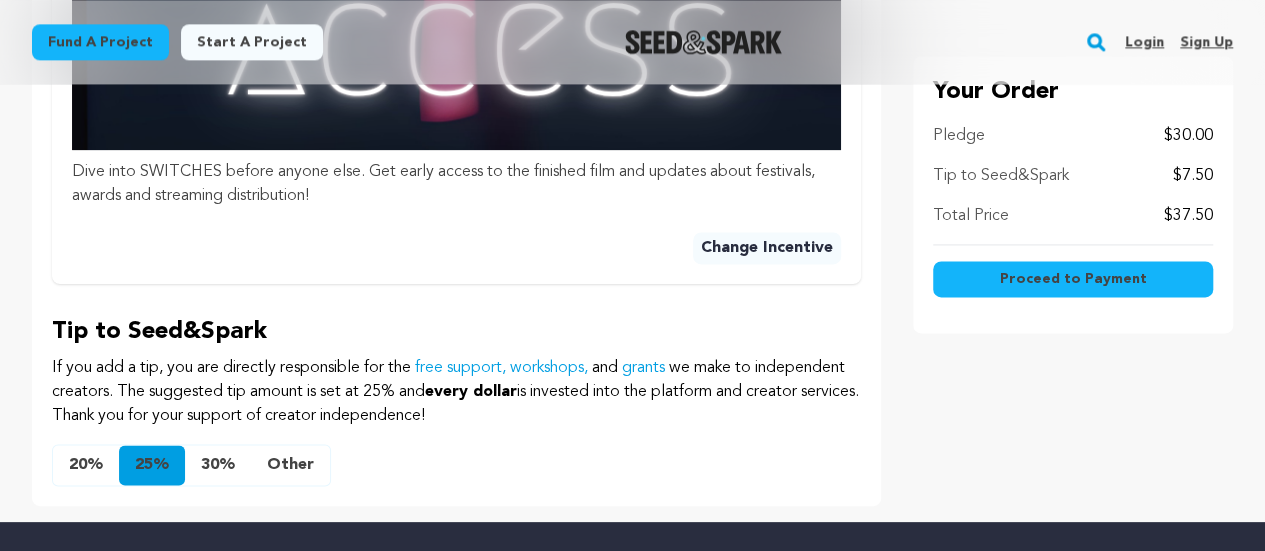 click on "Other" at bounding box center [290, 465] 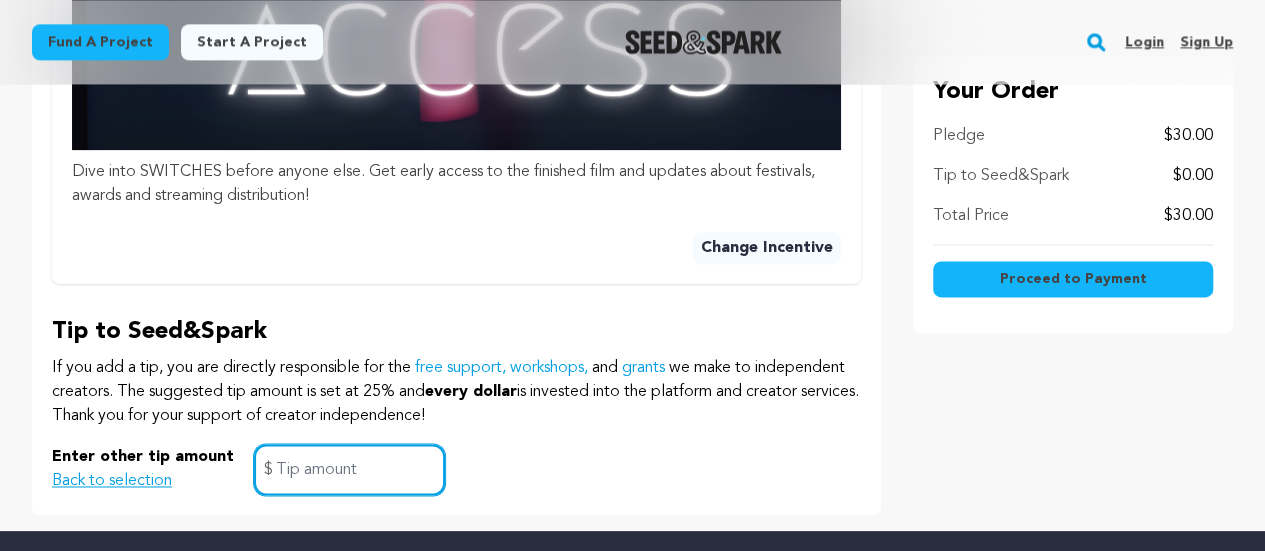 click at bounding box center [349, 469] 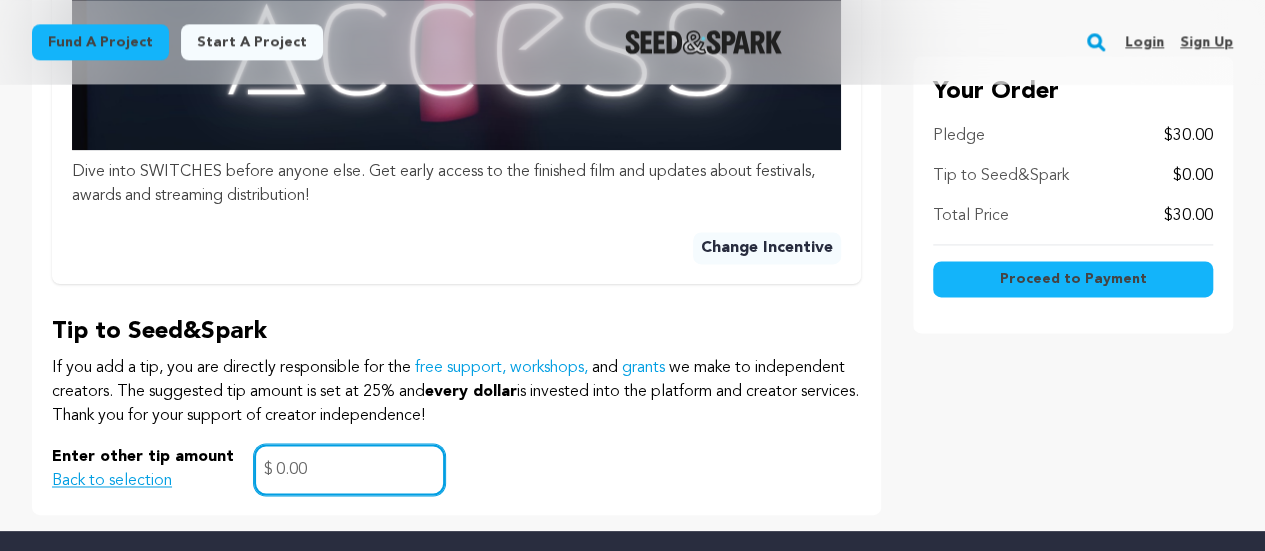 type on "0.00" 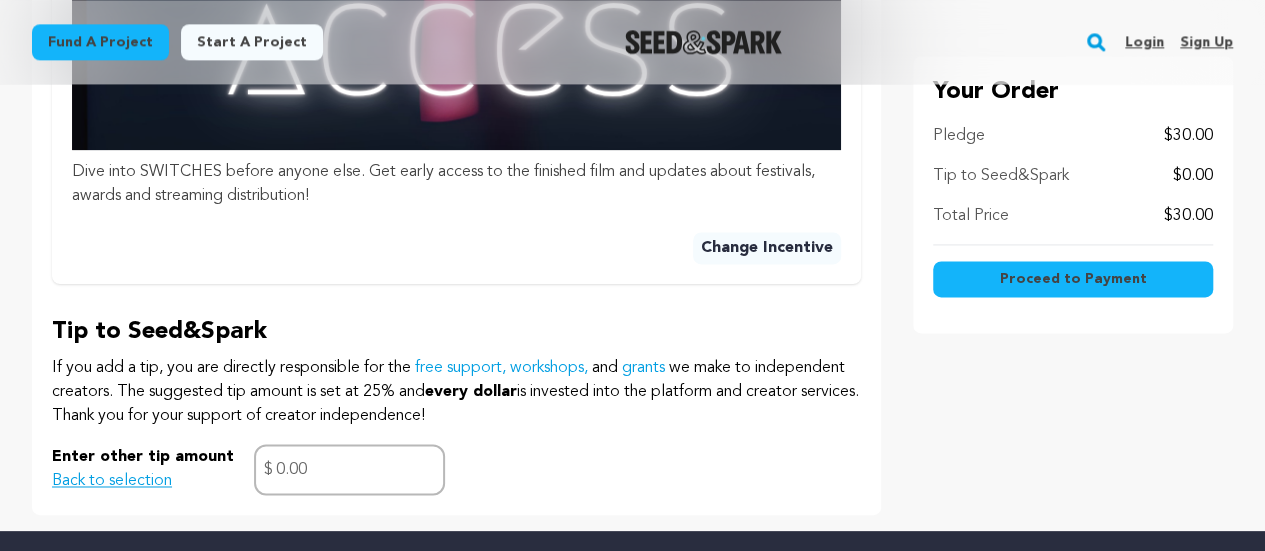 click on "Select Incentive
Please select an incentive below to continue to the
next step.
Support without an incentive
$15
or more
Thank You
Watch SWITCHES - Early Access" at bounding box center [632, -305] 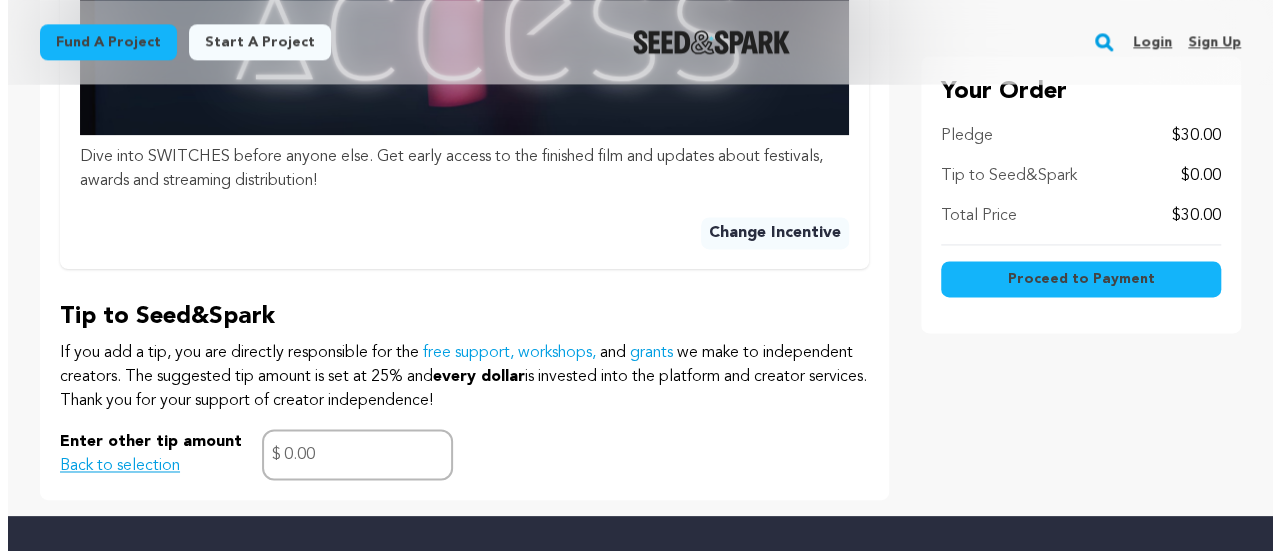 scroll, scrollTop: 1352, scrollLeft: 0, axis: vertical 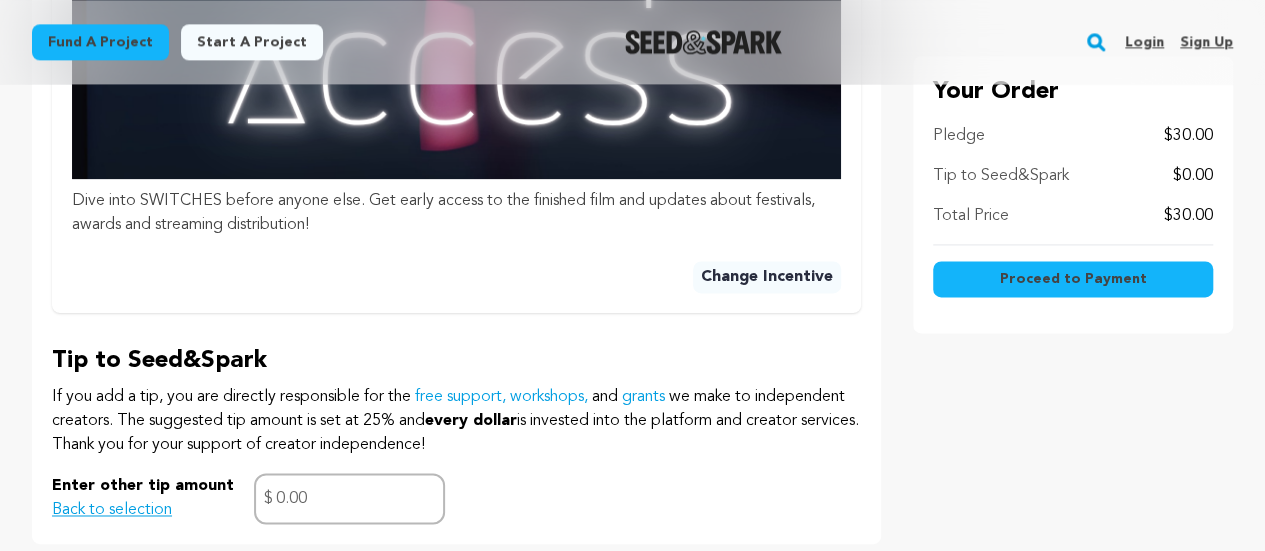 click on "Proceed to Payment" at bounding box center [1072, 279] 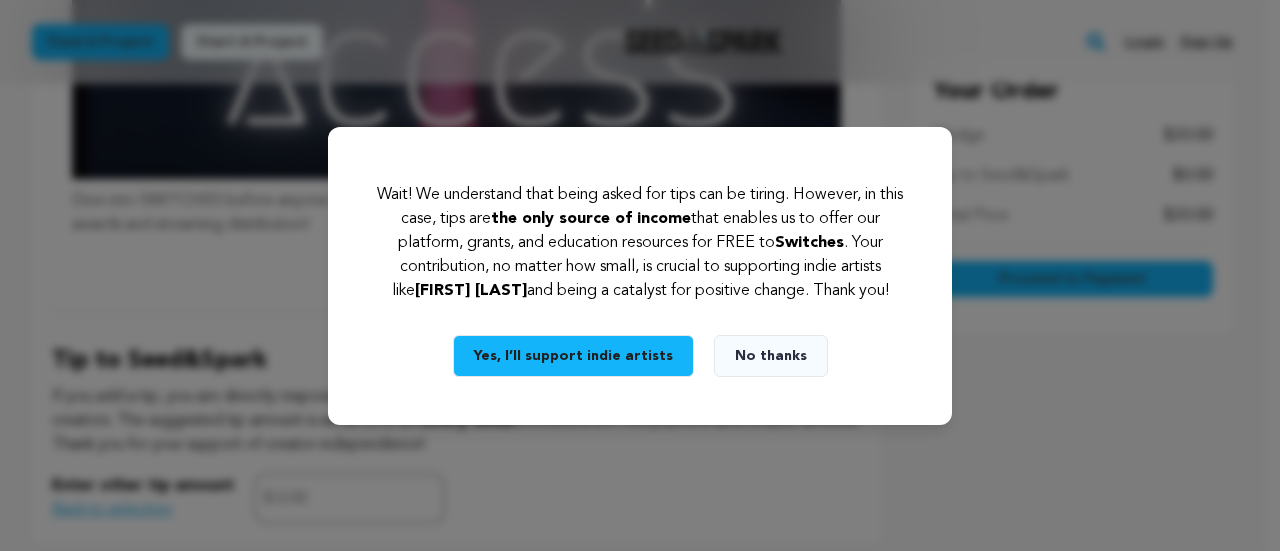 click on "No thanks" at bounding box center (771, 356) 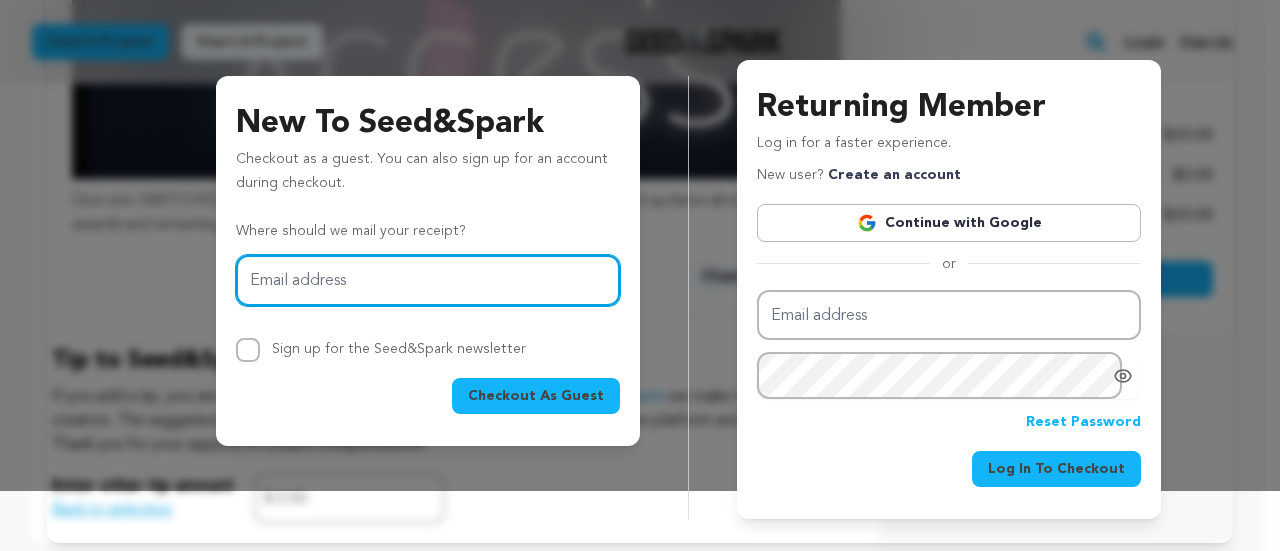 scroll, scrollTop: 68, scrollLeft: 0, axis: vertical 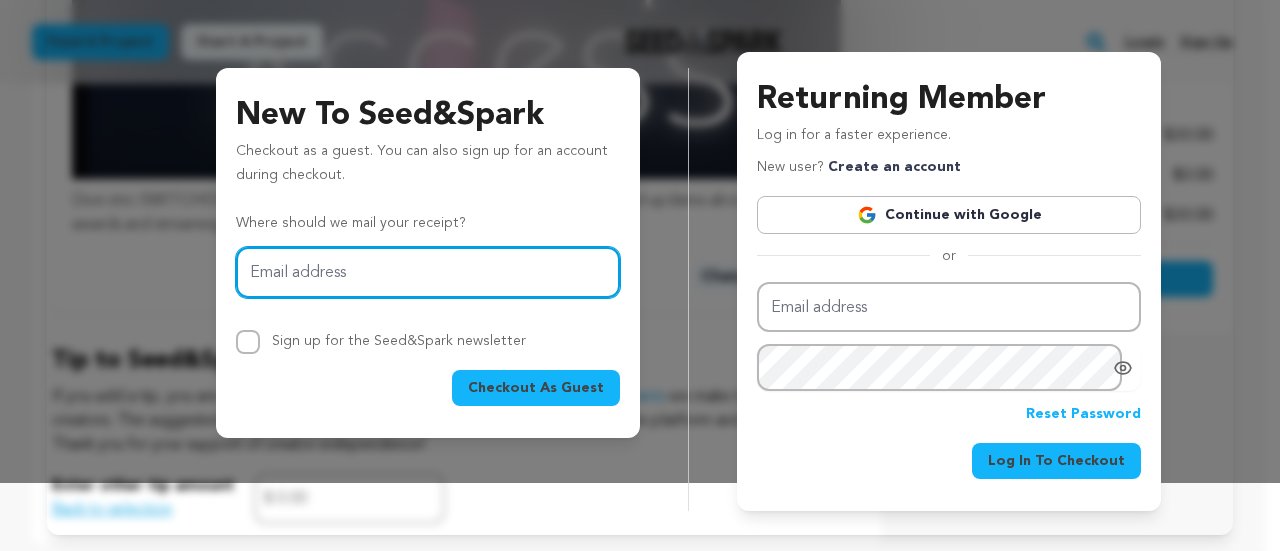 click on "Email address" at bounding box center (428, 272) 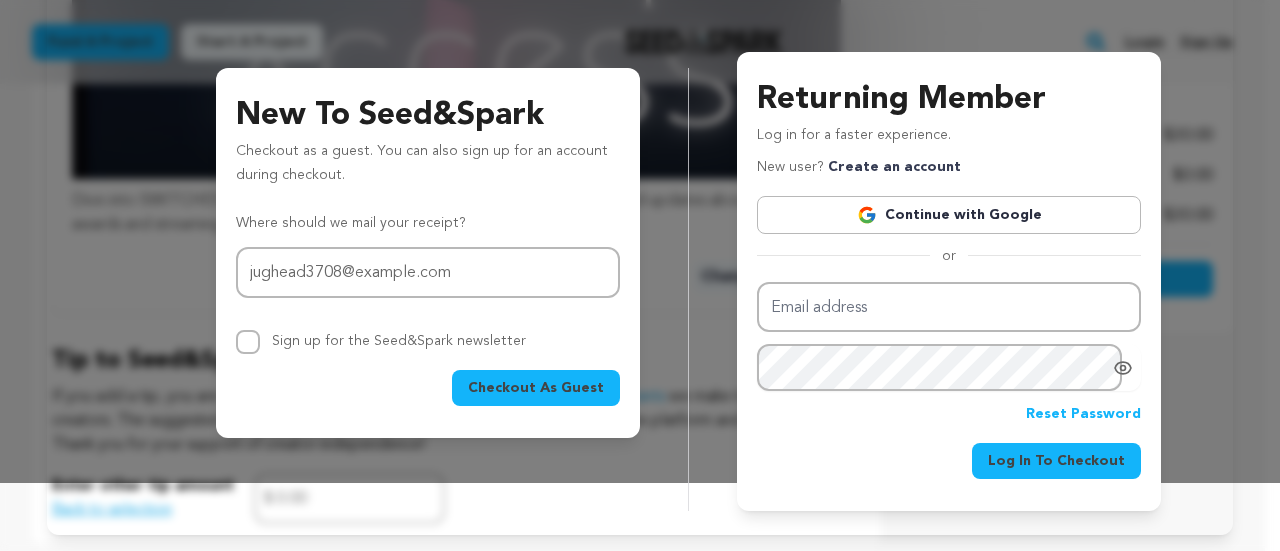drag, startPoint x: 530, startPoint y: 387, endPoint x: 550, endPoint y: 396, distance: 21.931713 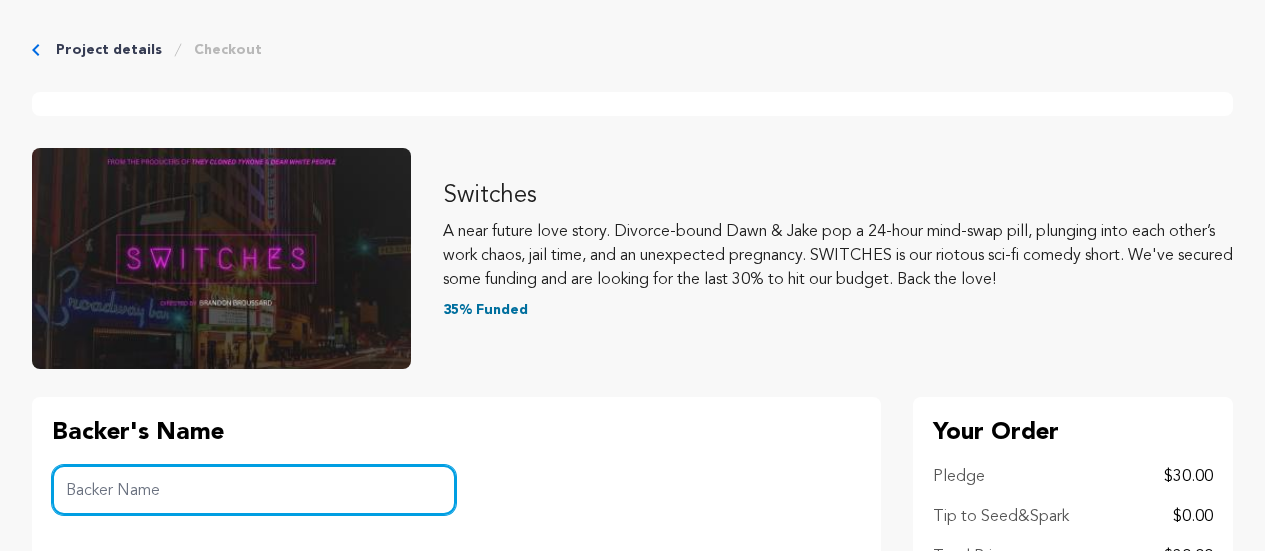 scroll, scrollTop: 0, scrollLeft: 0, axis: both 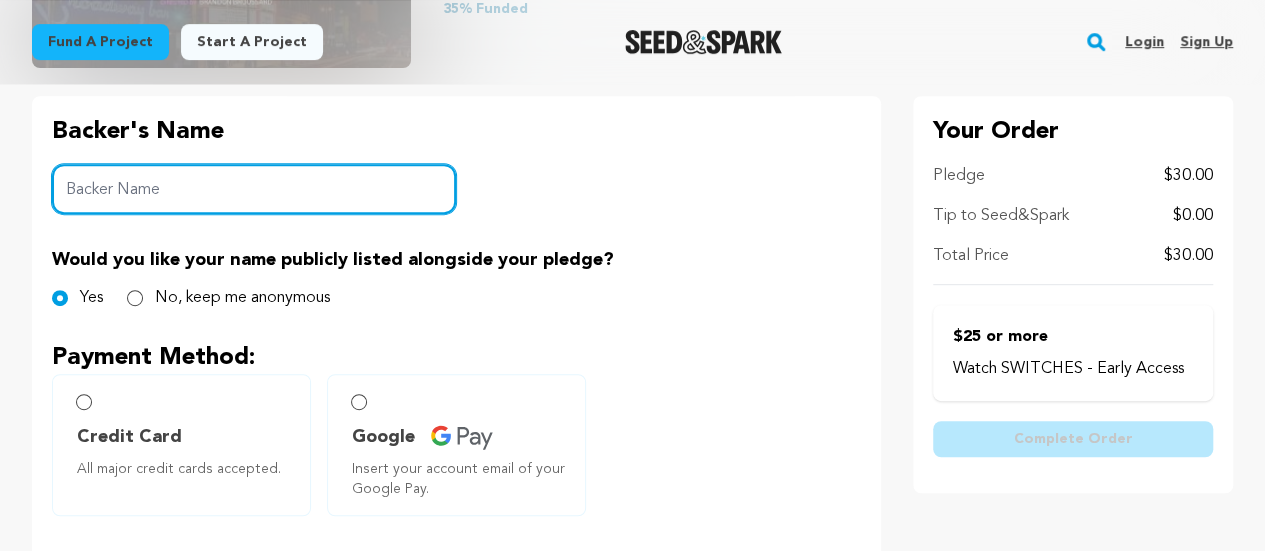 click on "Backer Name" at bounding box center [254, 189] 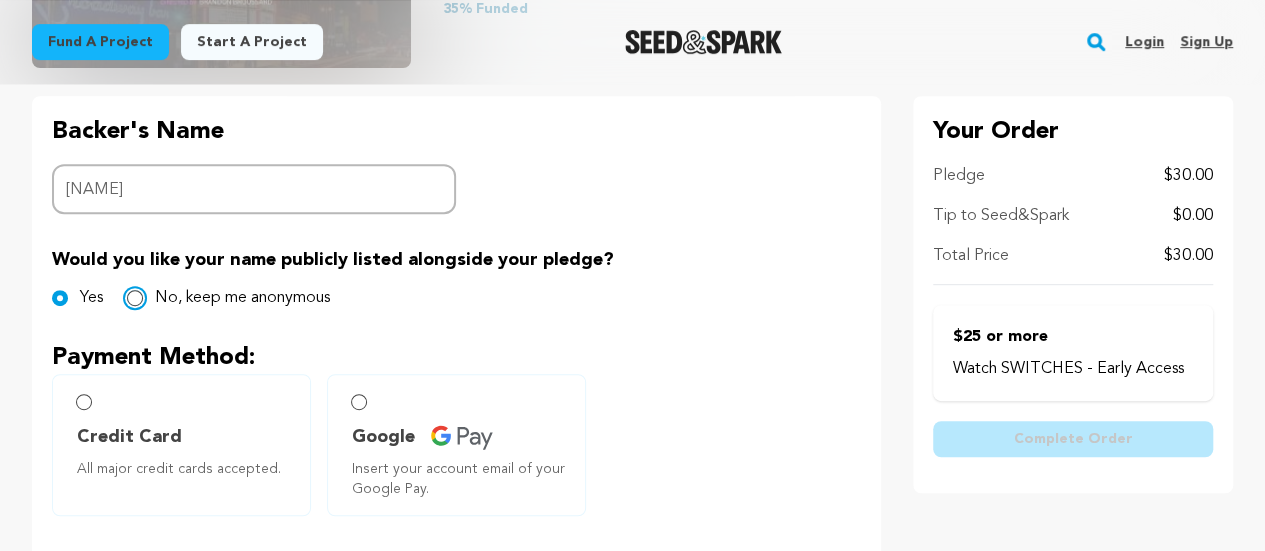 click on "No, keep me anonymous" at bounding box center (135, 298) 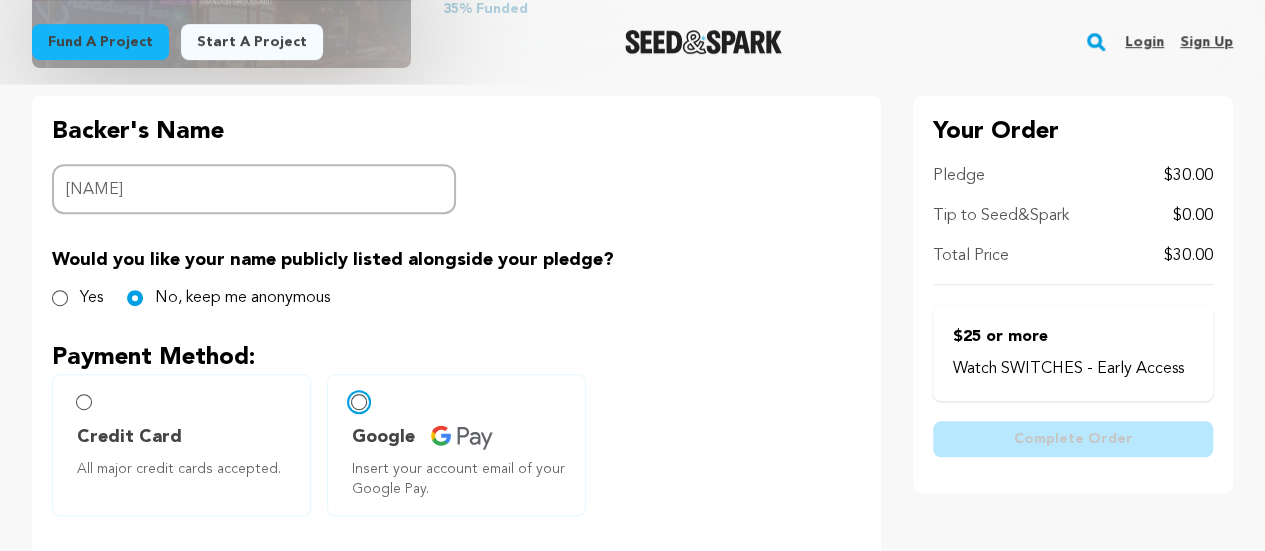 click on "Google
Insert your account email of your Google Pay." at bounding box center (359, 402) 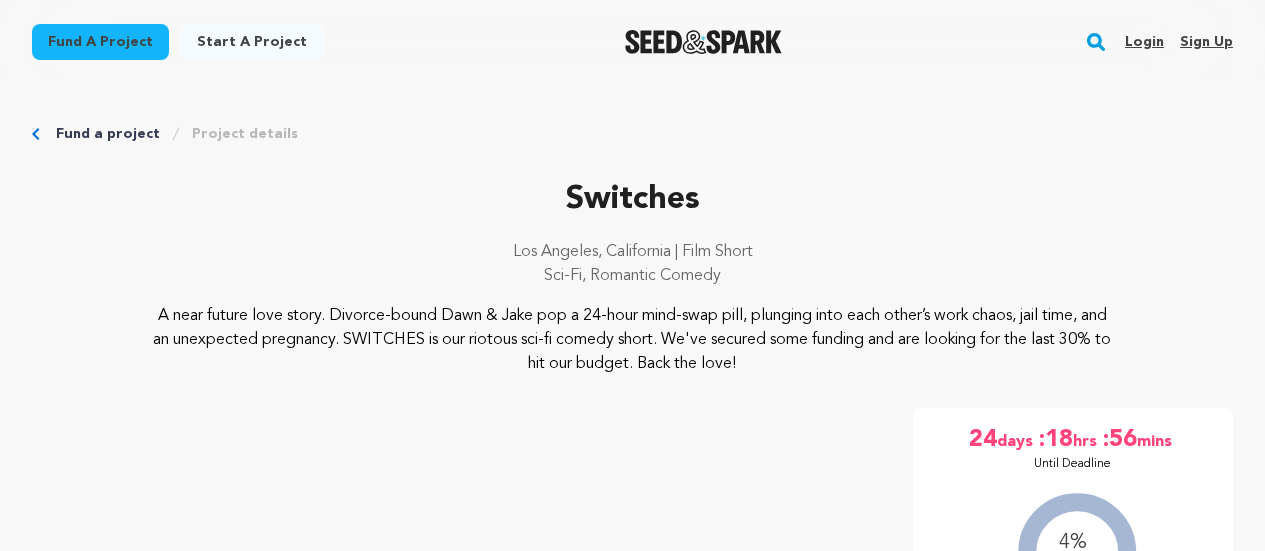 scroll, scrollTop: 0, scrollLeft: 0, axis: both 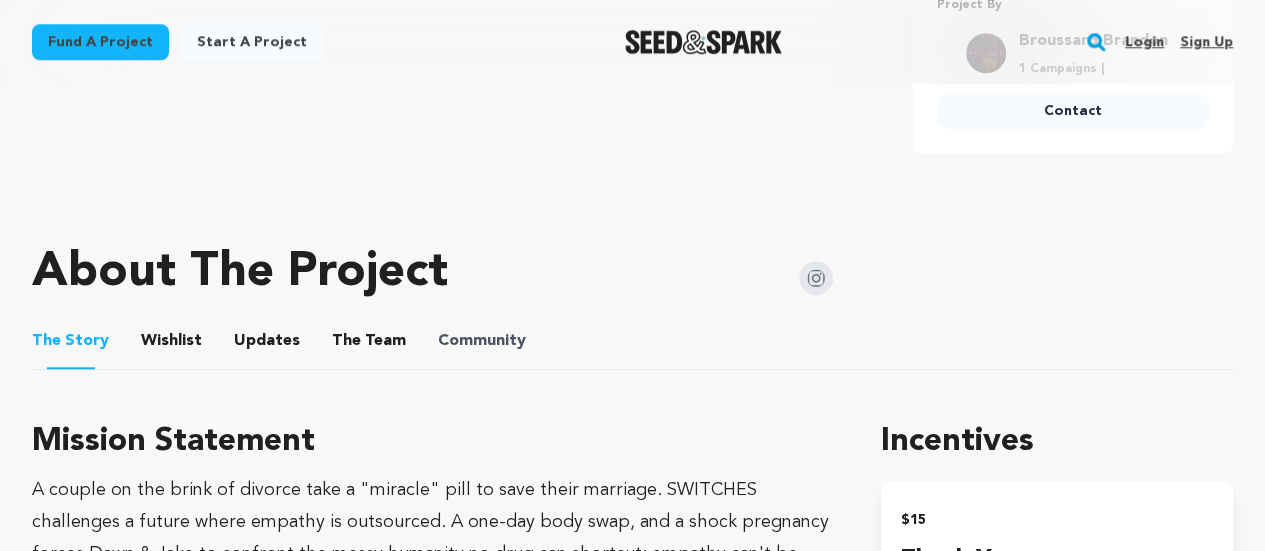 click on "Community" at bounding box center [482, 341] 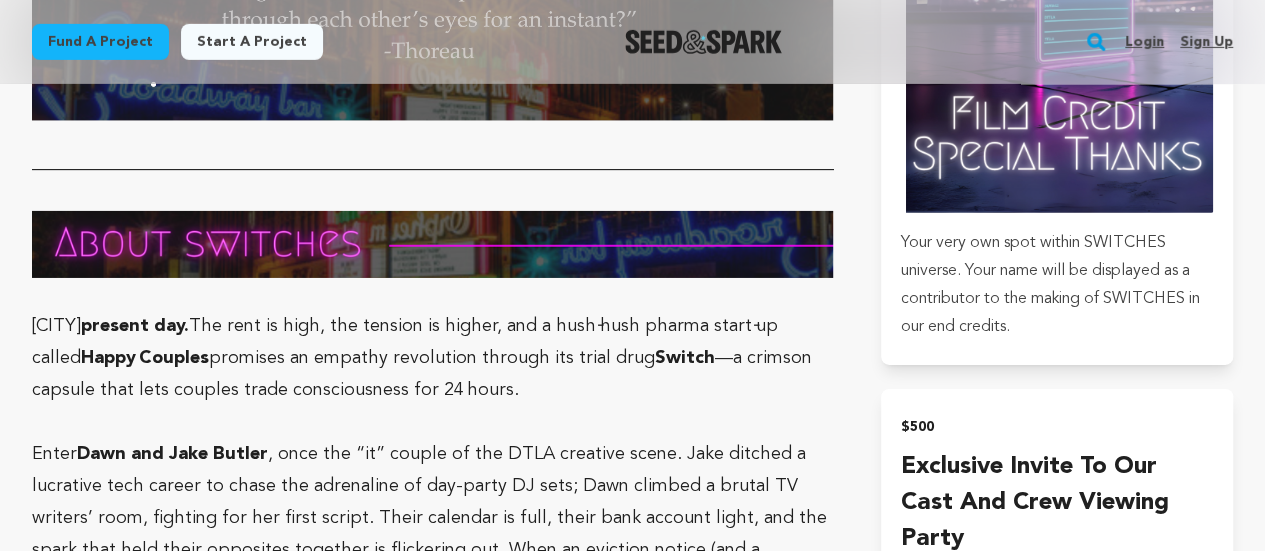 scroll, scrollTop: 3746, scrollLeft: 0, axis: vertical 